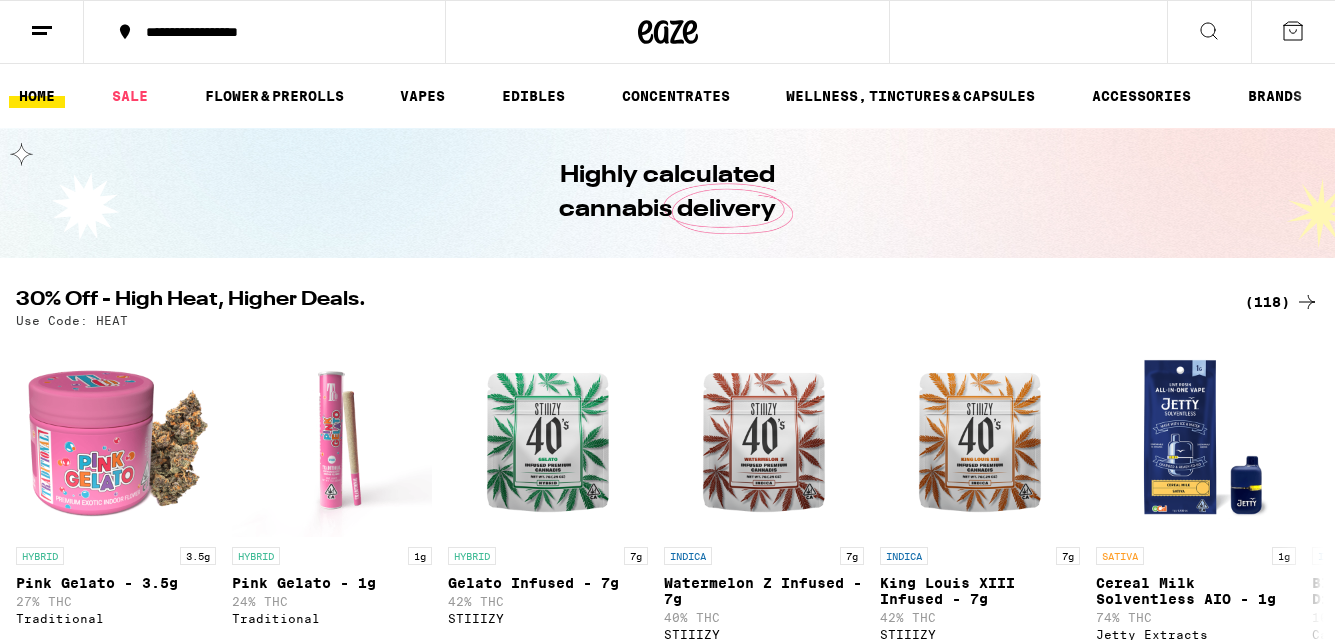 scroll, scrollTop: 0, scrollLeft: 0, axis: both 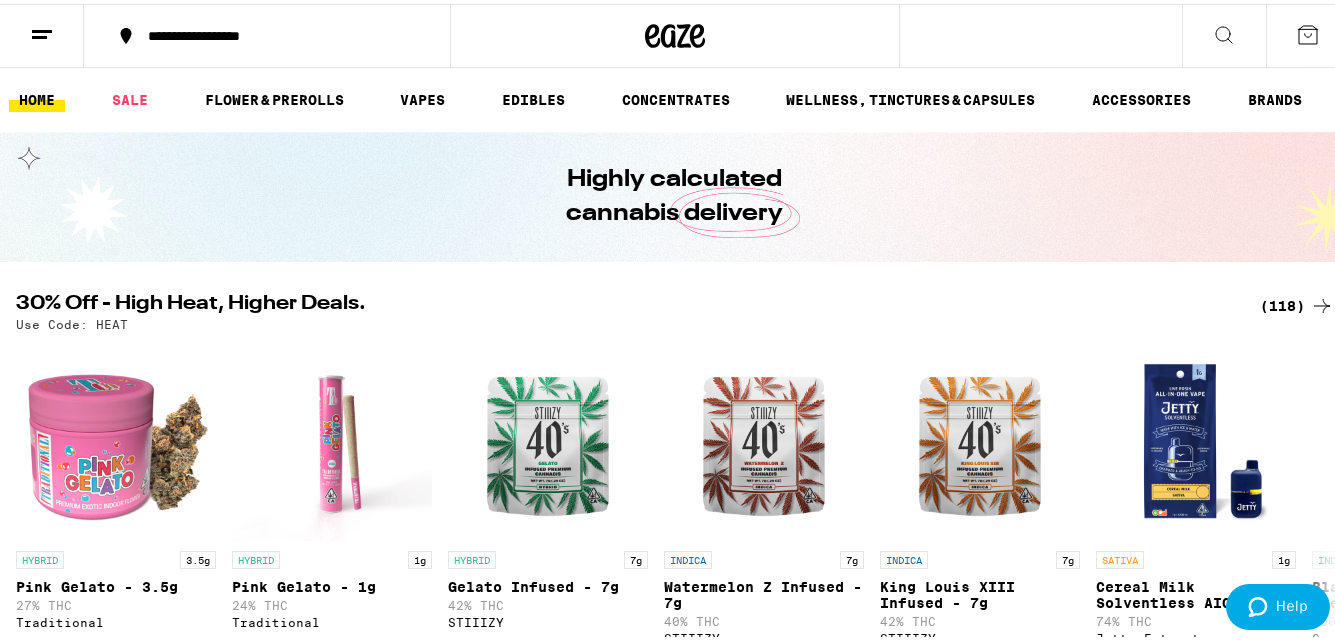 click on "(118)" at bounding box center (1297, 302) 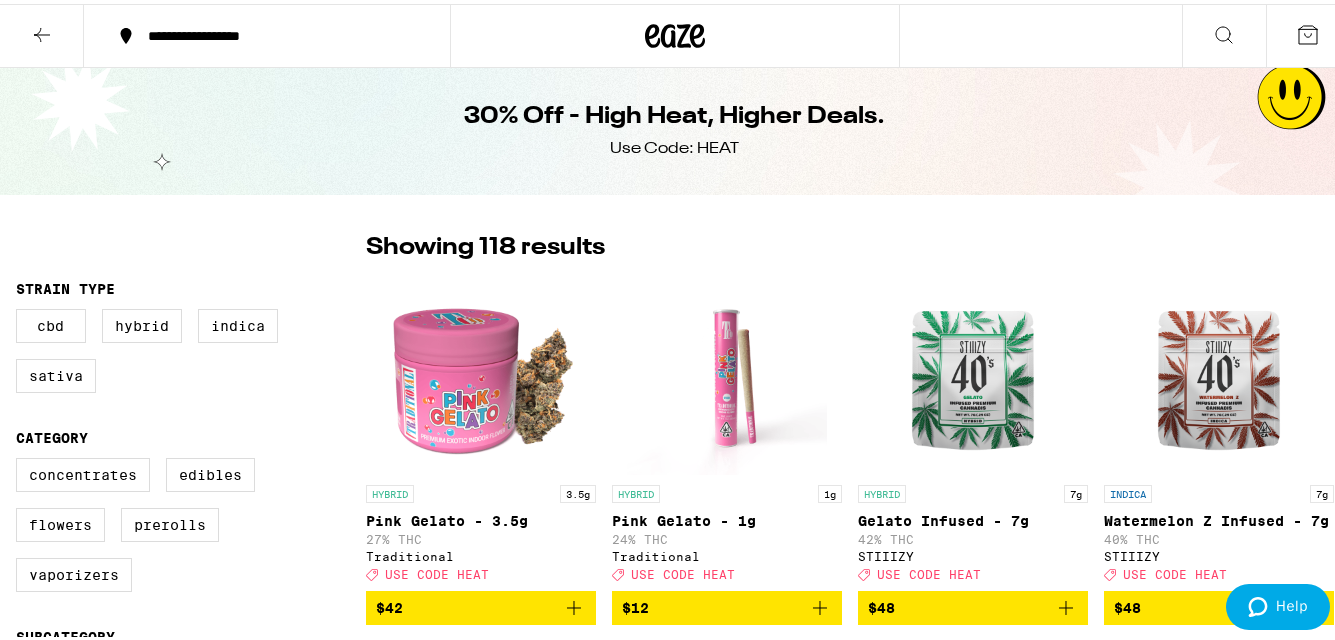 scroll, scrollTop: 0, scrollLeft: 0, axis: both 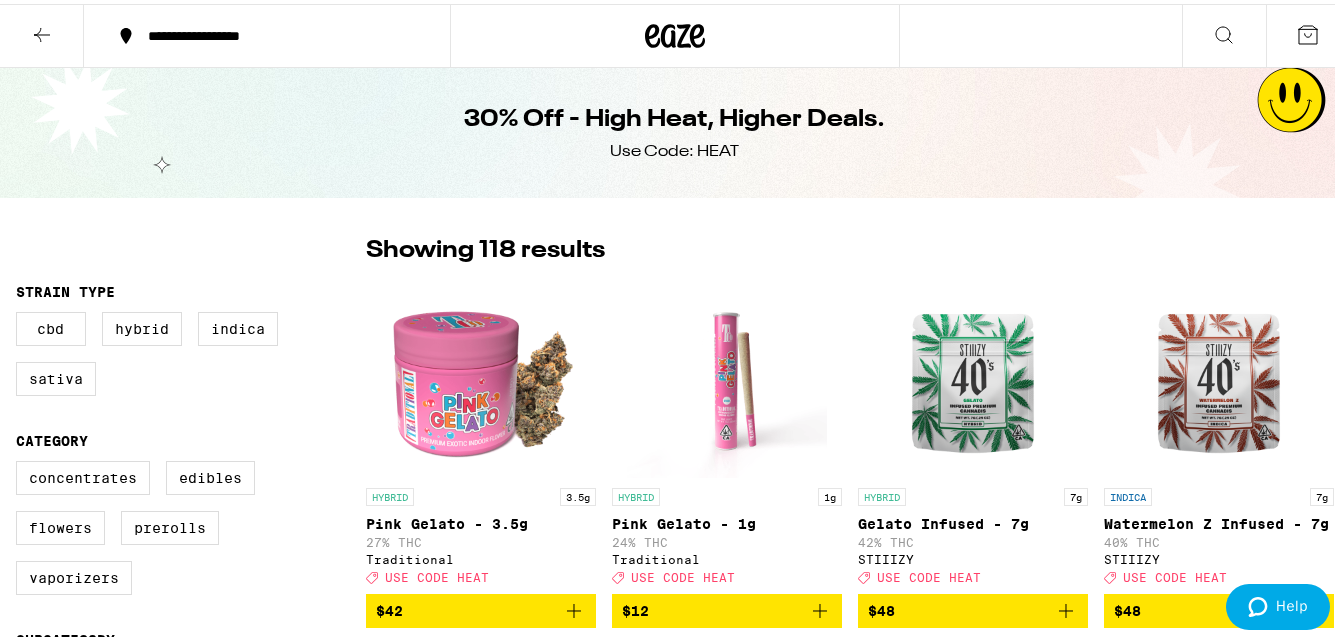 click 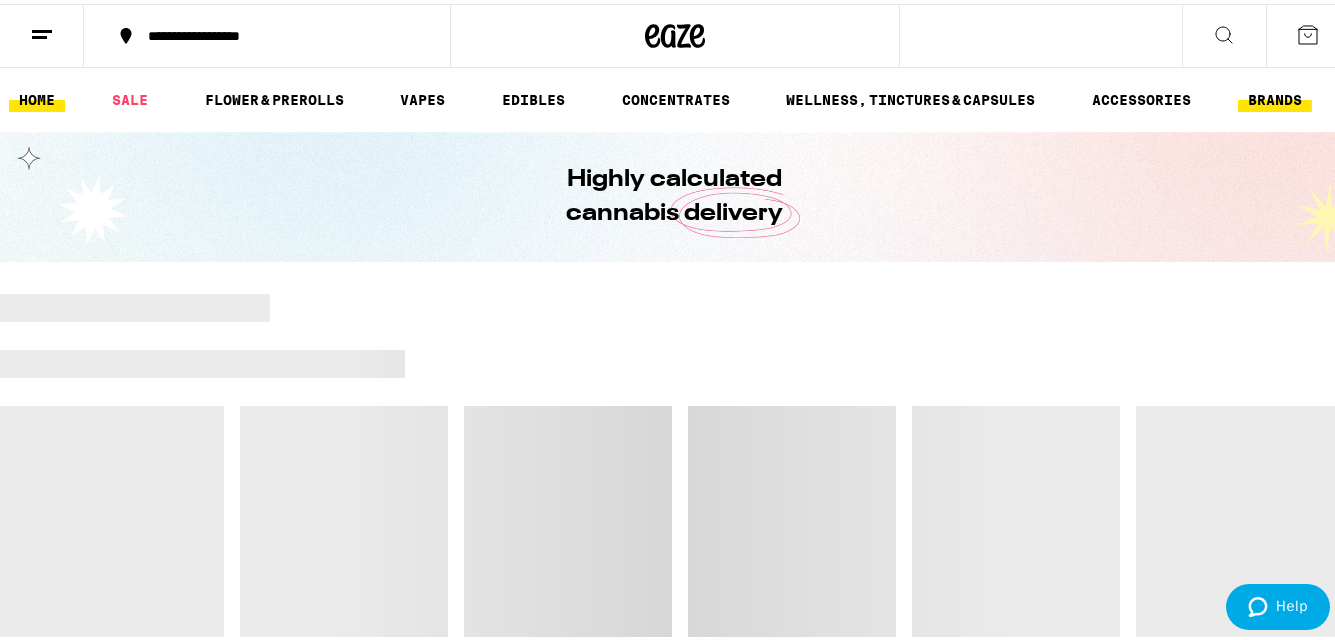 click on "BRANDS" at bounding box center (1275, 96) 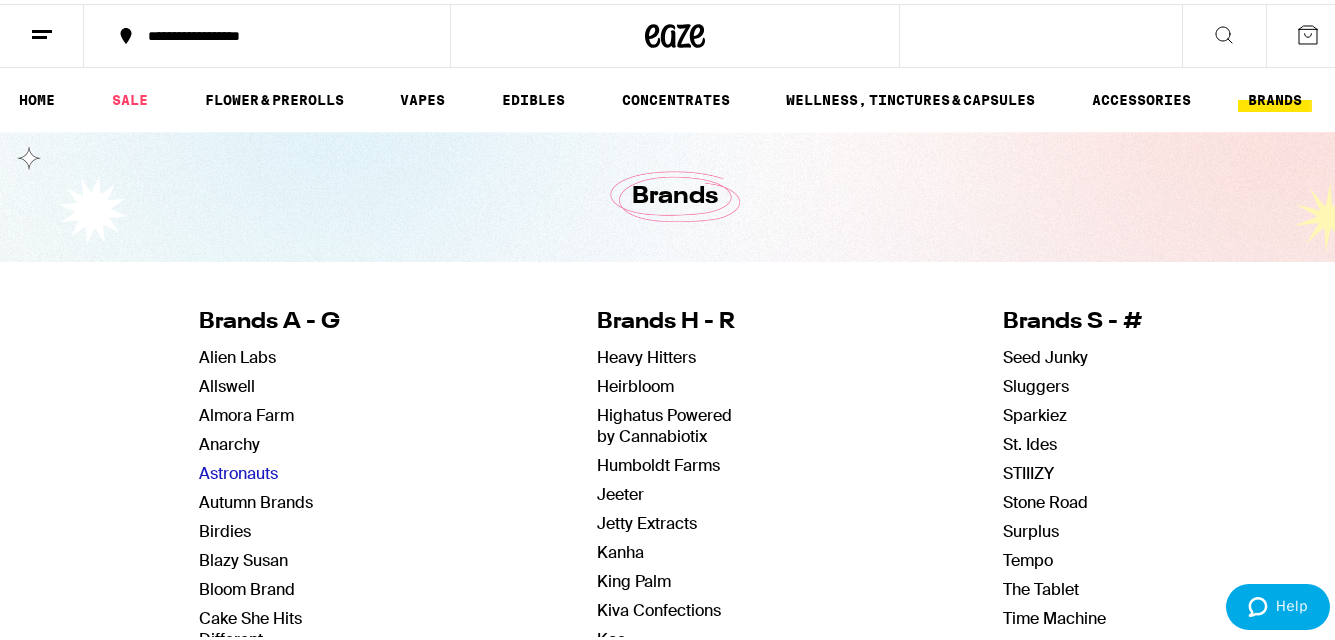 click on "Astronauts" at bounding box center (238, 469) 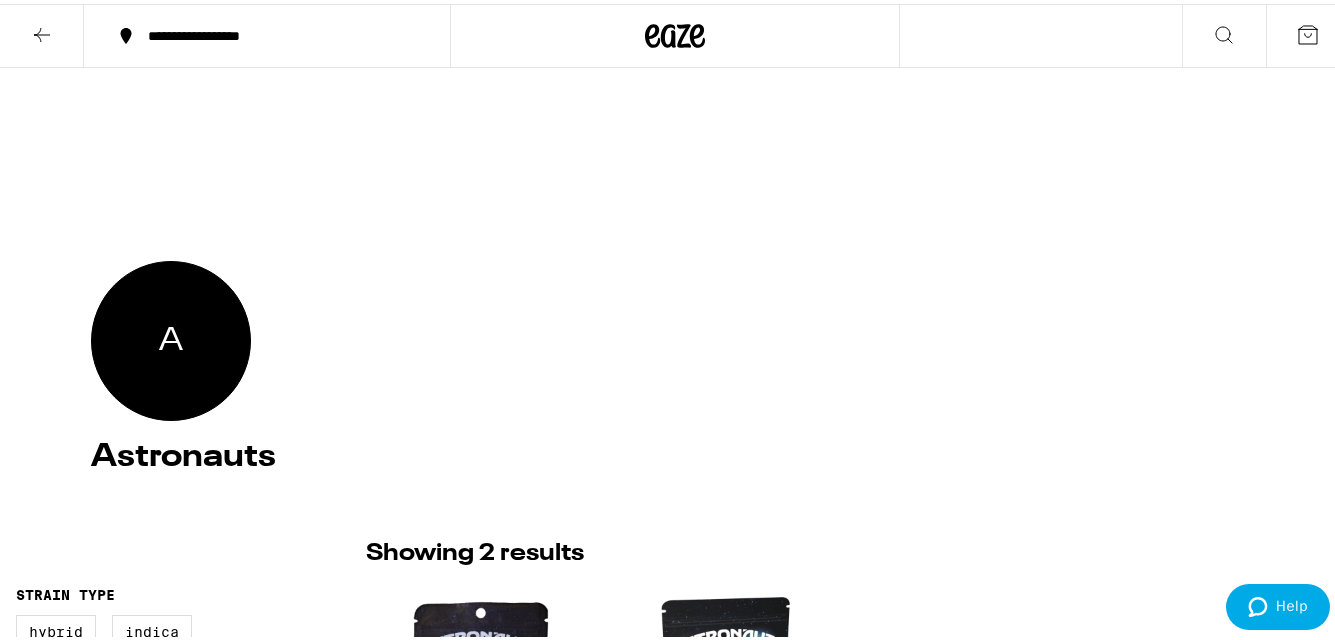 scroll, scrollTop: 0, scrollLeft: 0, axis: both 